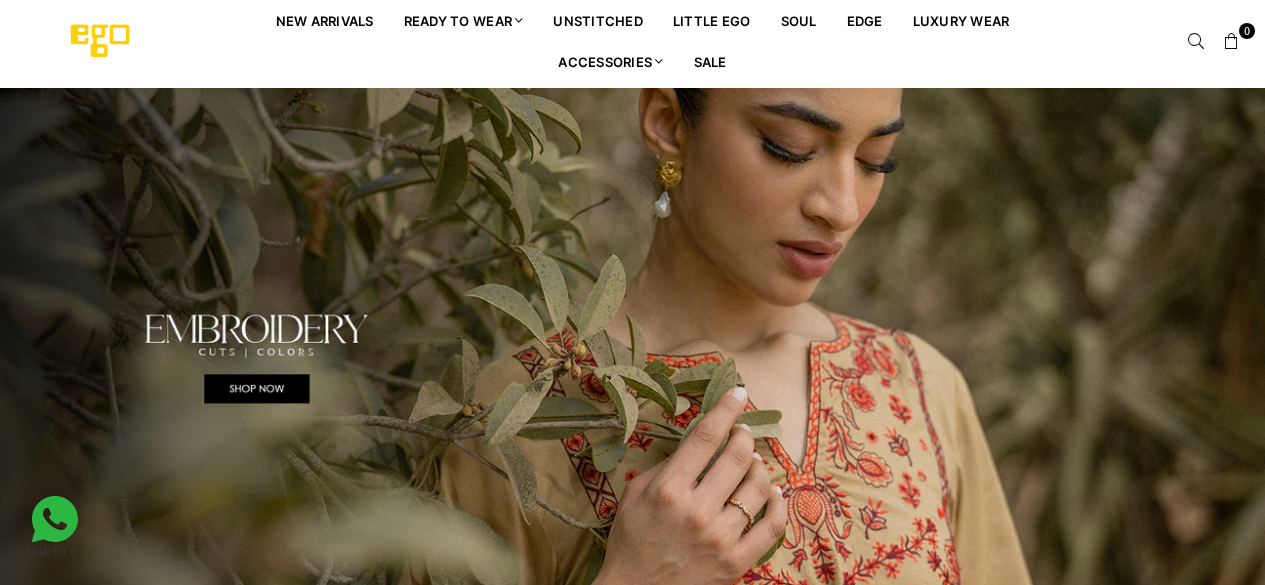 scroll, scrollTop: 0, scrollLeft: 0, axis: both 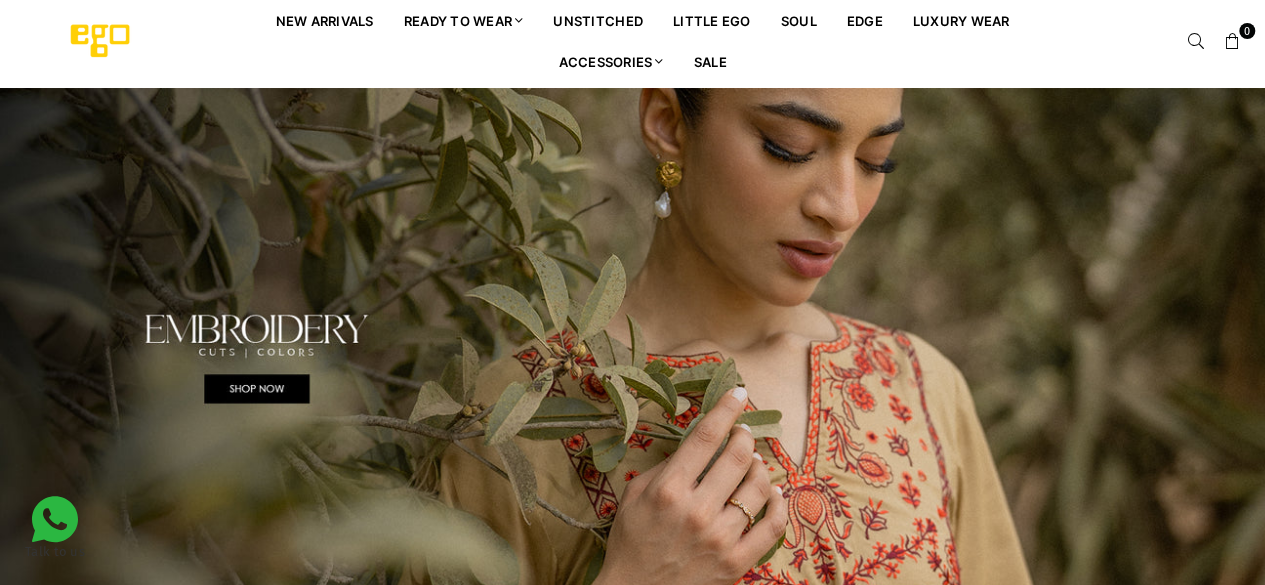 click at bounding box center (1196, 41) 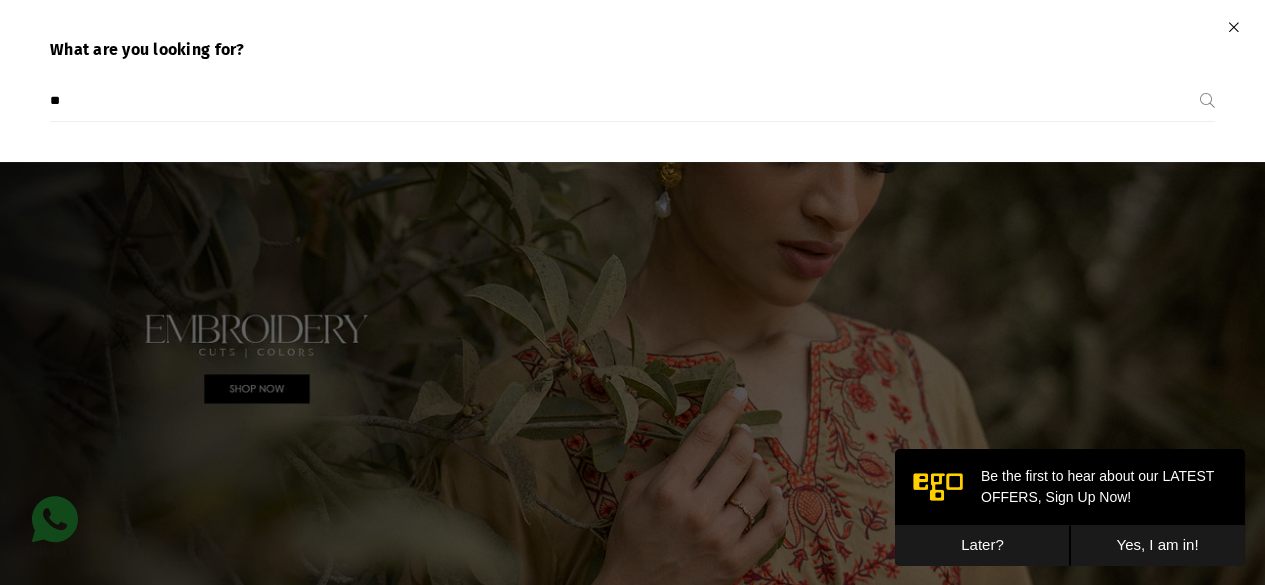 scroll, scrollTop: 0, scrollLeft: 0, axis: both 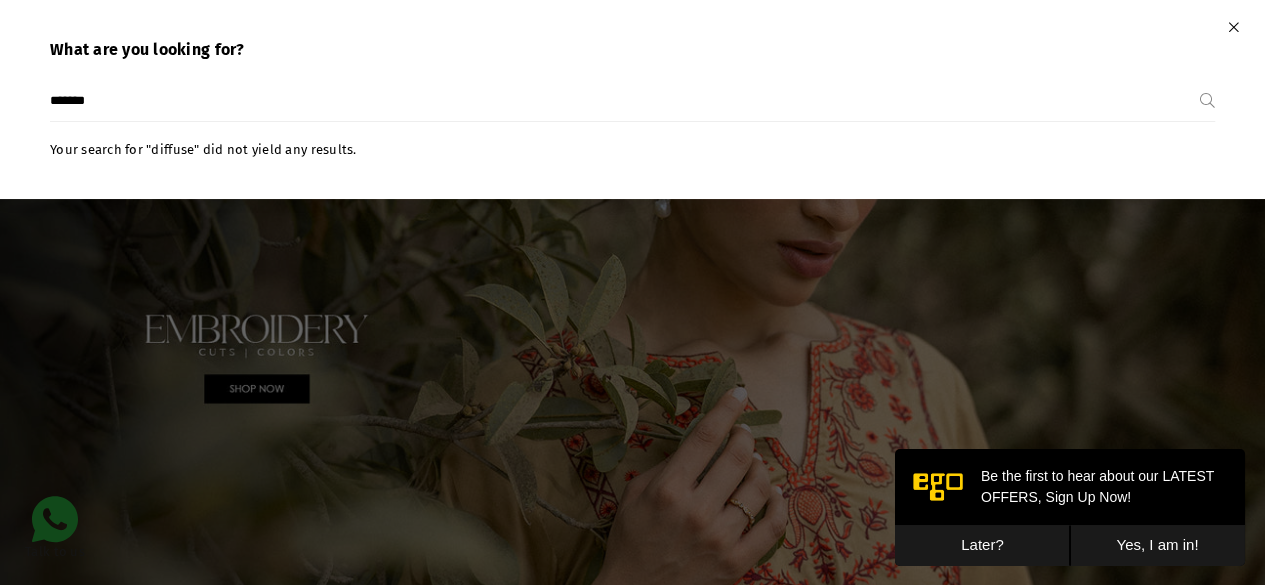 type on "*******" 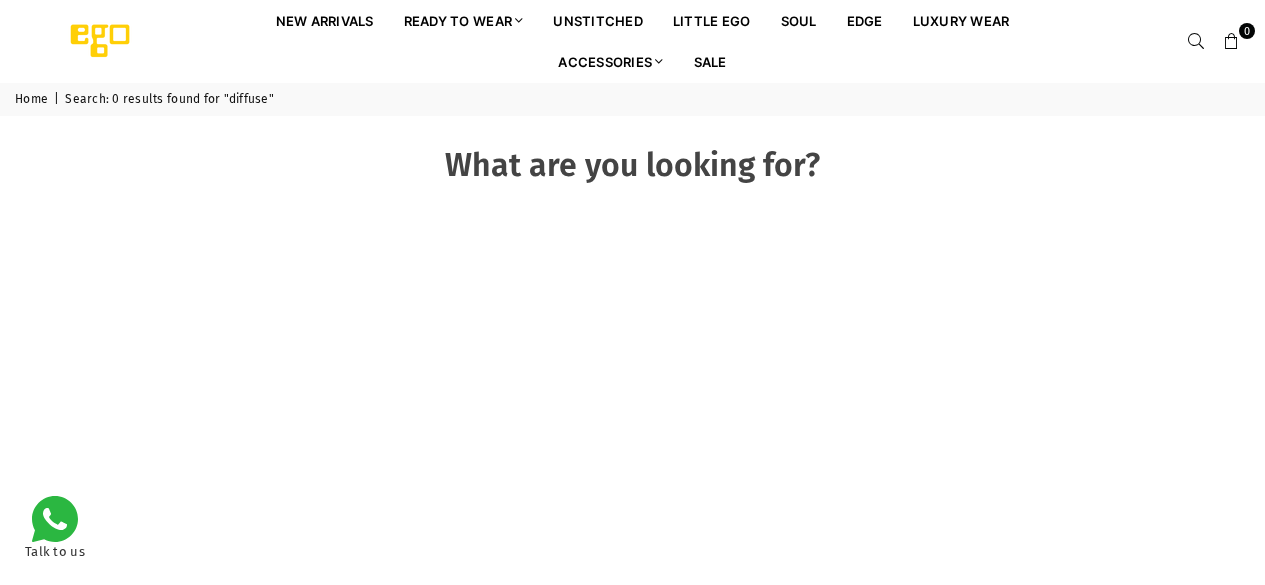 scroll, scrollTop: 0, scrollLeft: 0, axis: both 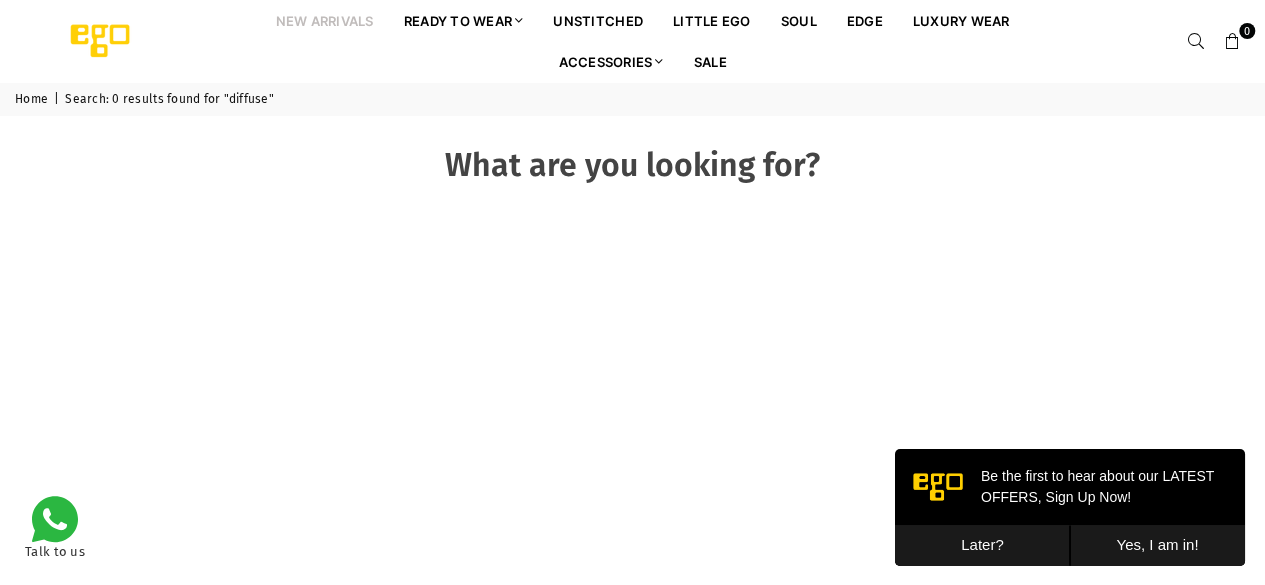click on "New Arrivals" at bounding box center [325, 20] 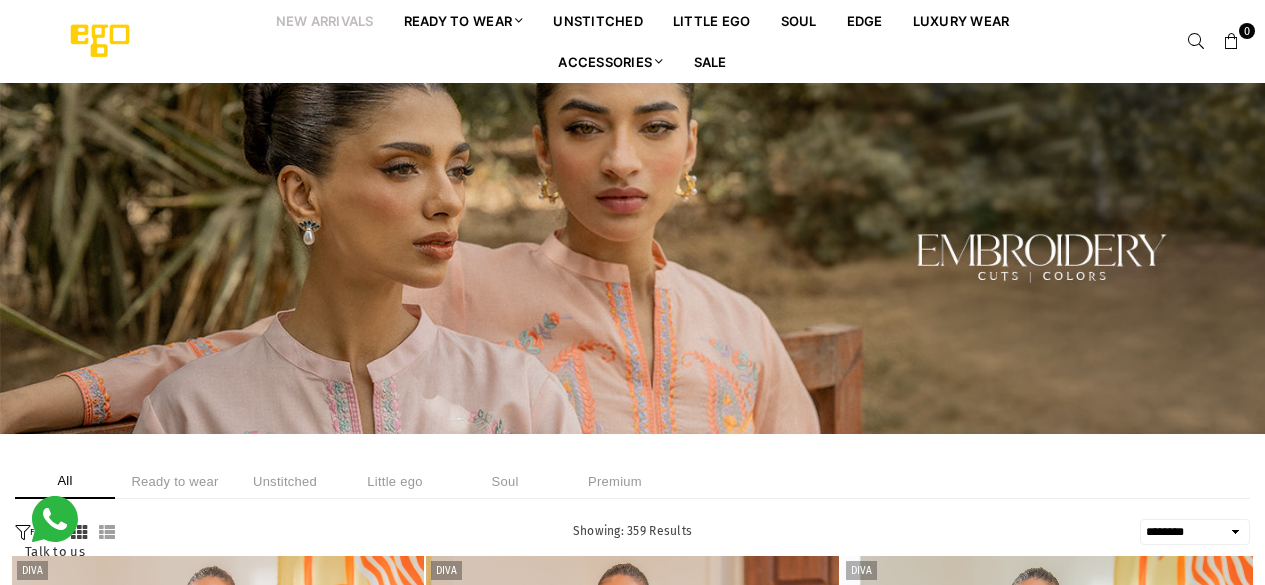 select on "******" 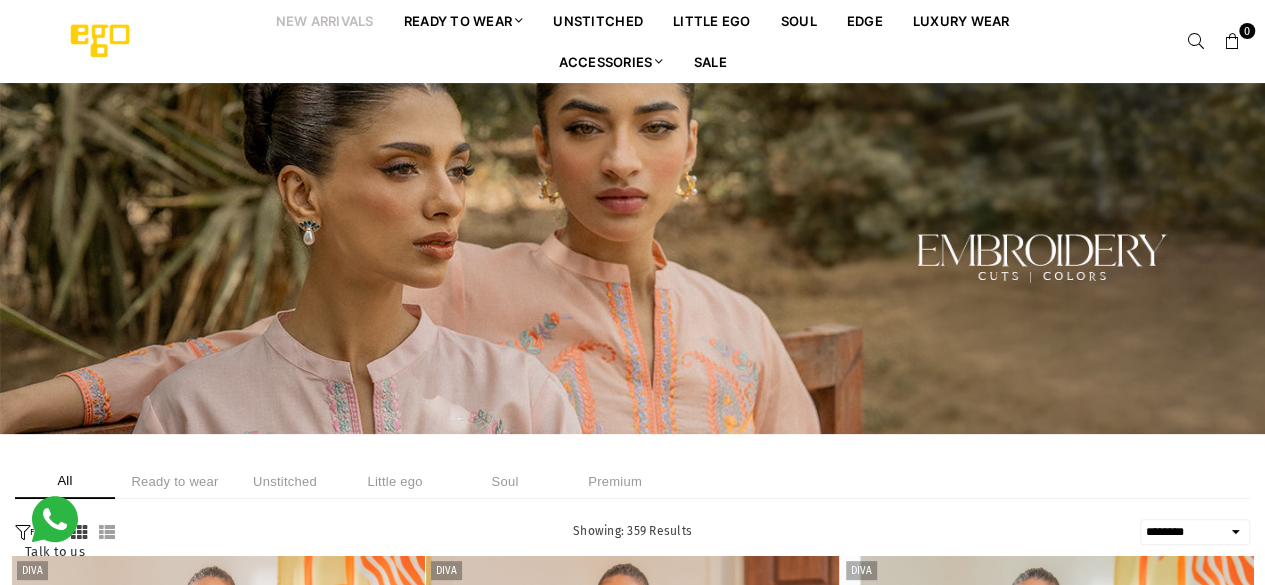 scroll, scrollTop: 0, scrollLeft: 0, axis: both 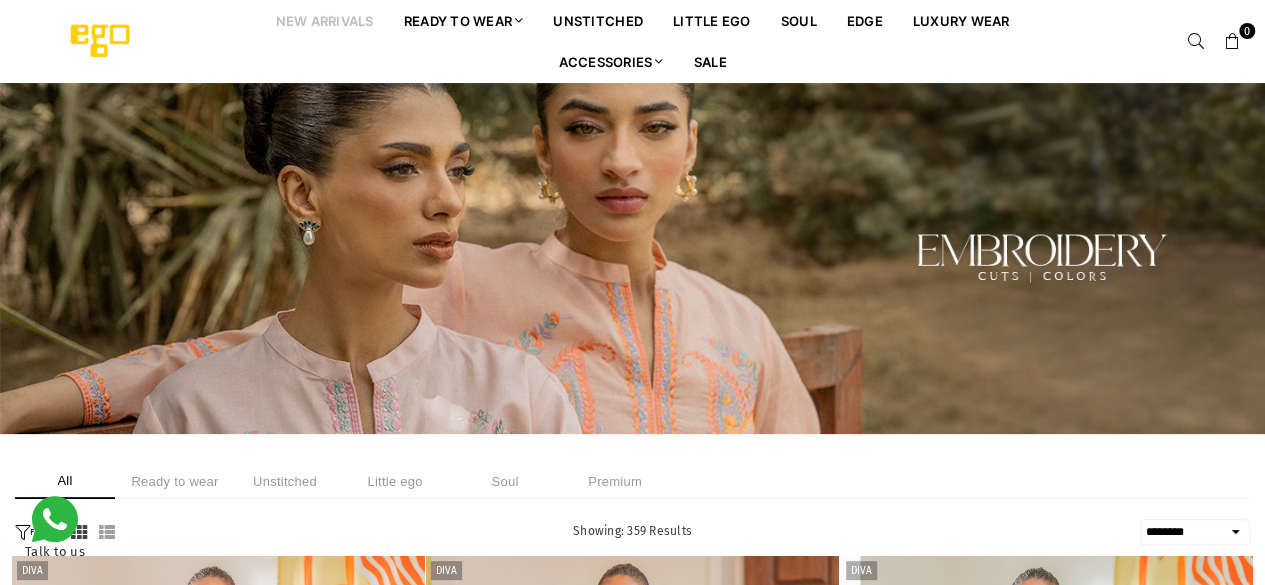click at bounding box center [1196, 42] 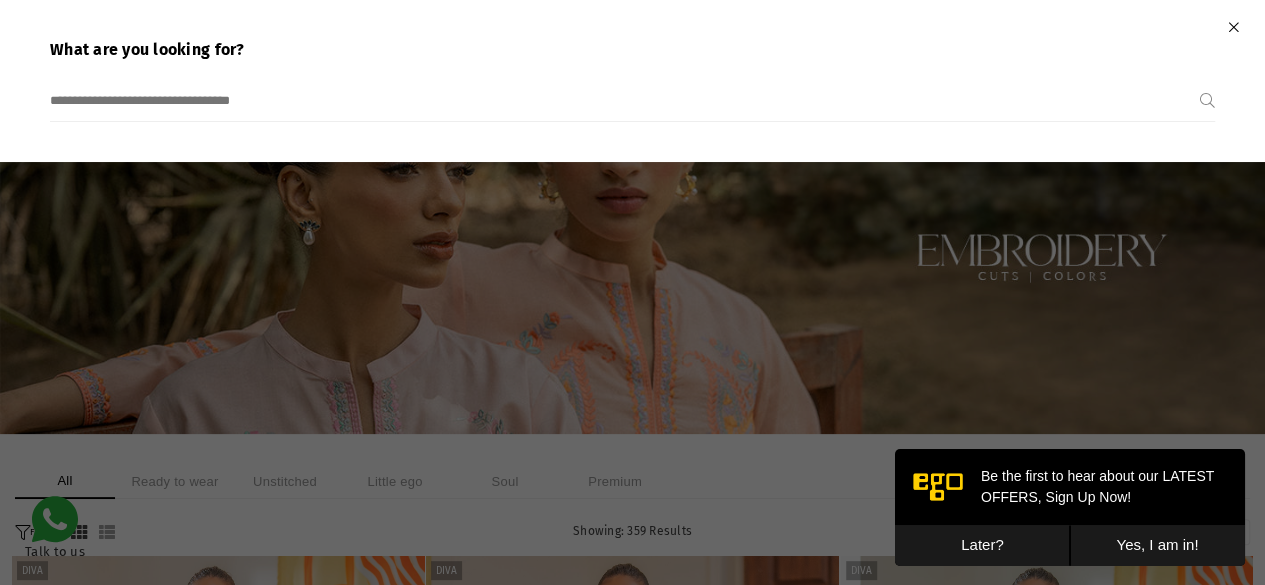 scroll, scrollTop: 0, scrollLeft: 0, axis: both 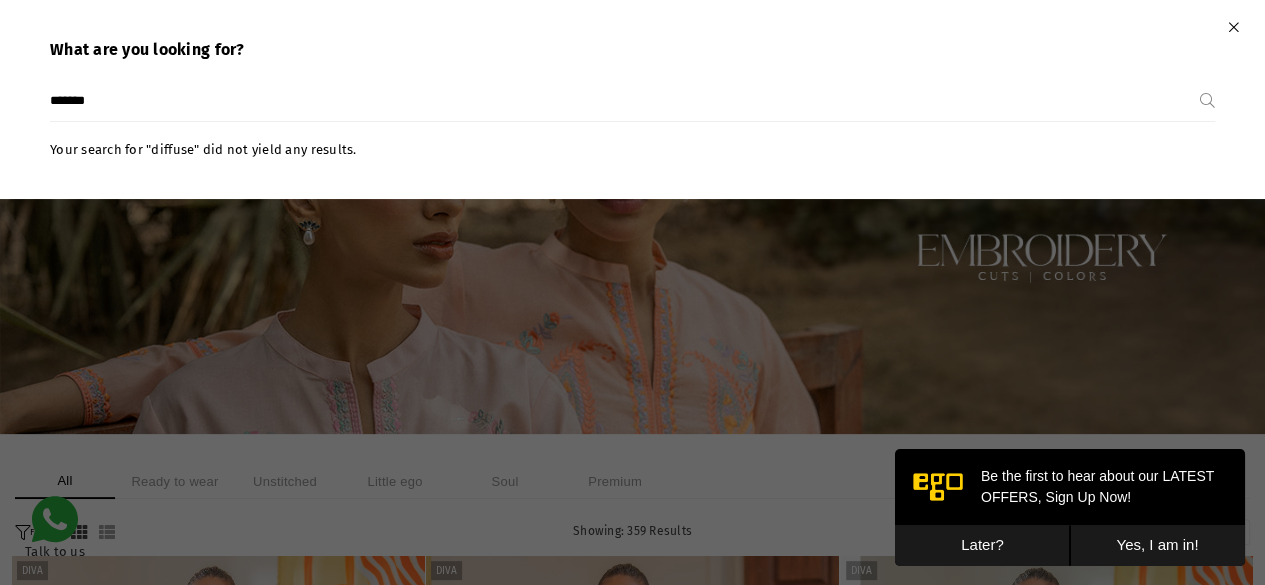 type on "*******" 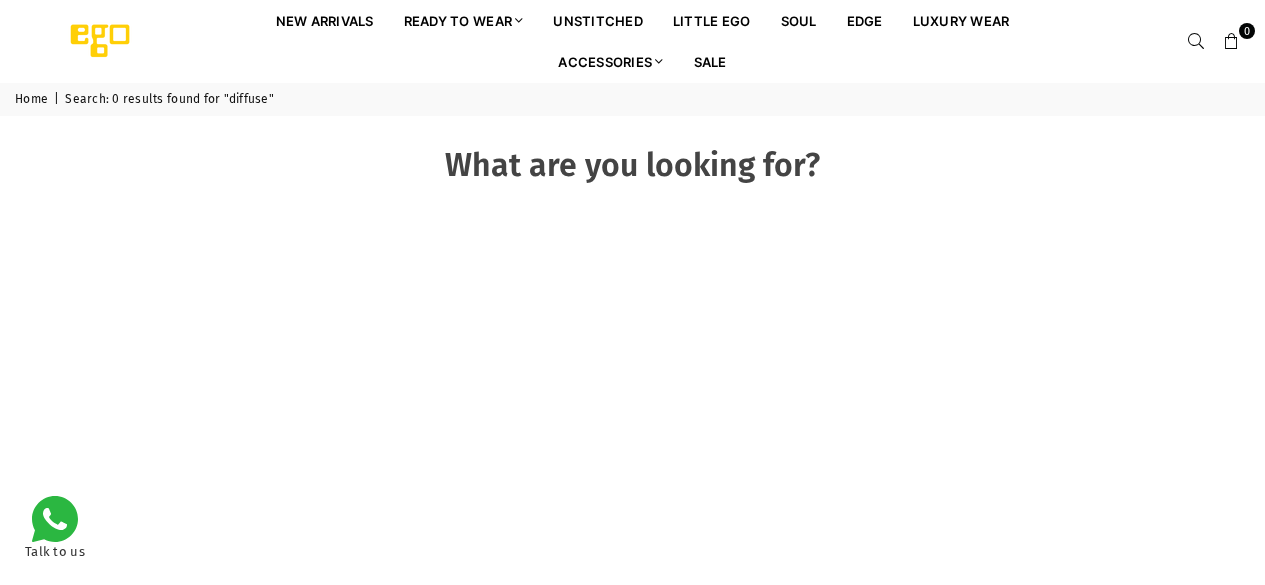 scroll, scrollTop: 0, scrollLeft: 0, axis: both 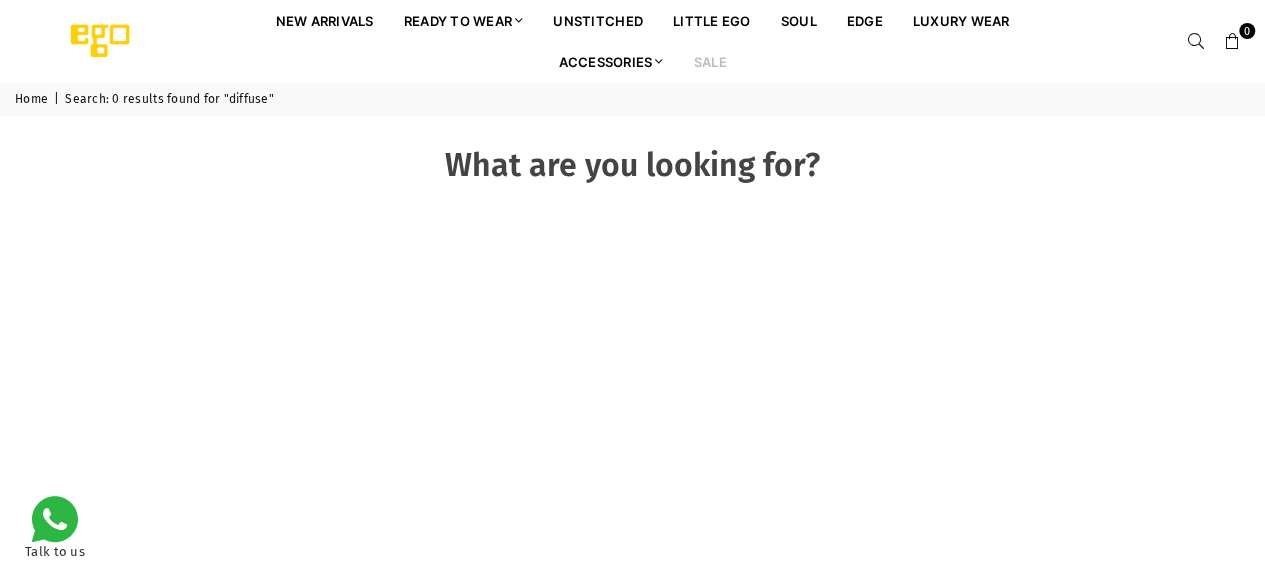 click on "Sale" at bounding box center (710, 61) 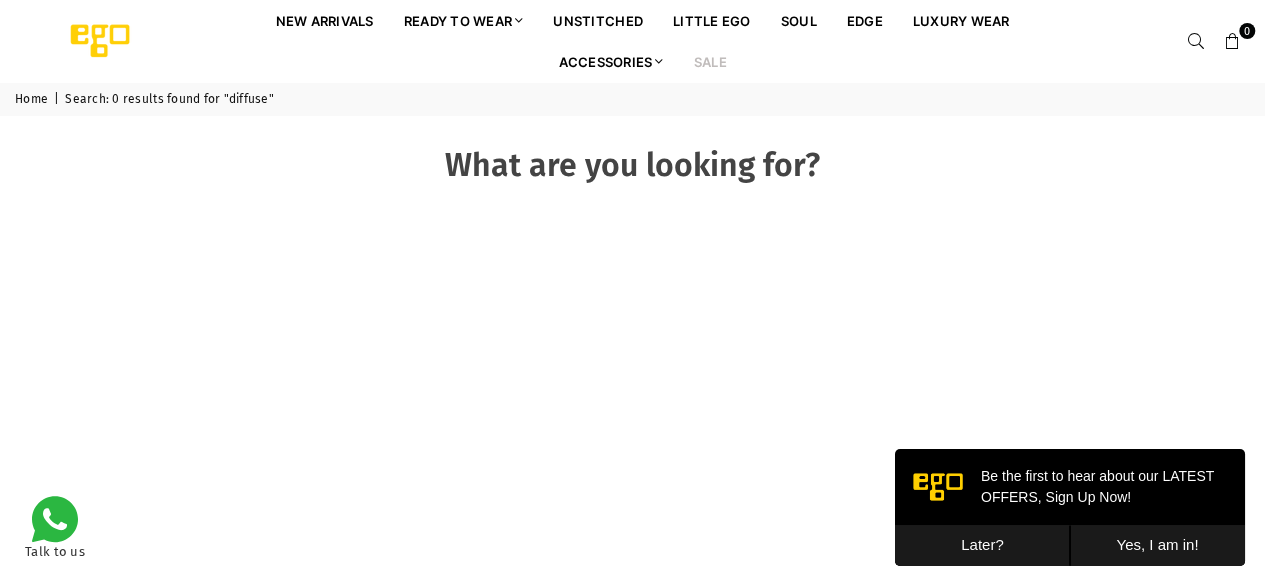 scroll, scrollTop: 0, scrollLeft: 0, axis: both 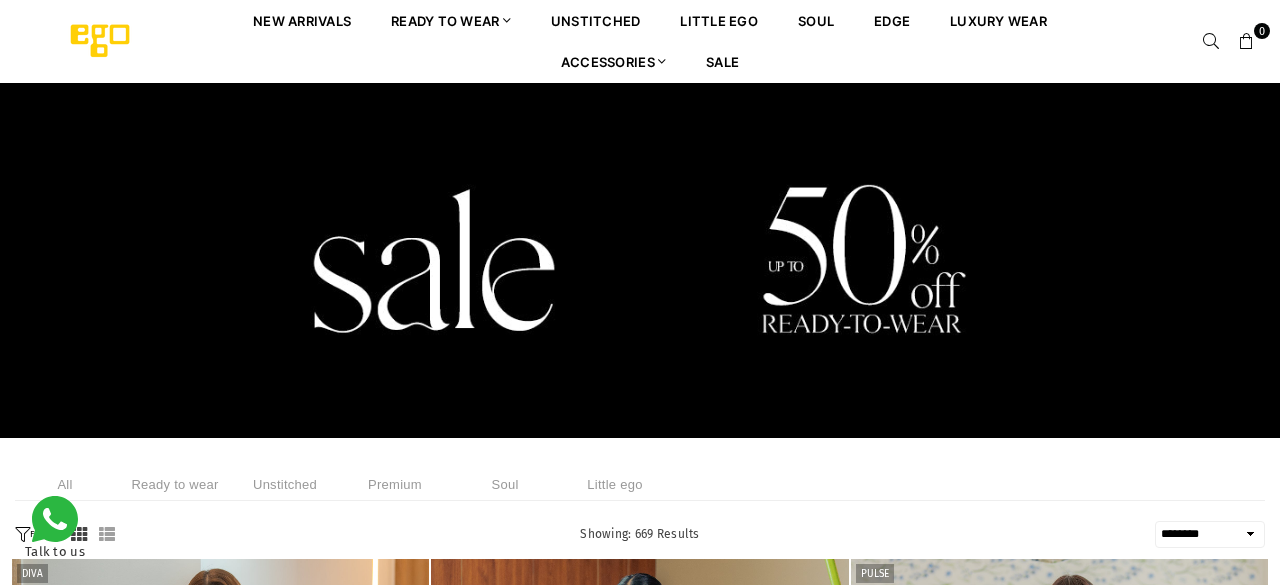 select on "******" 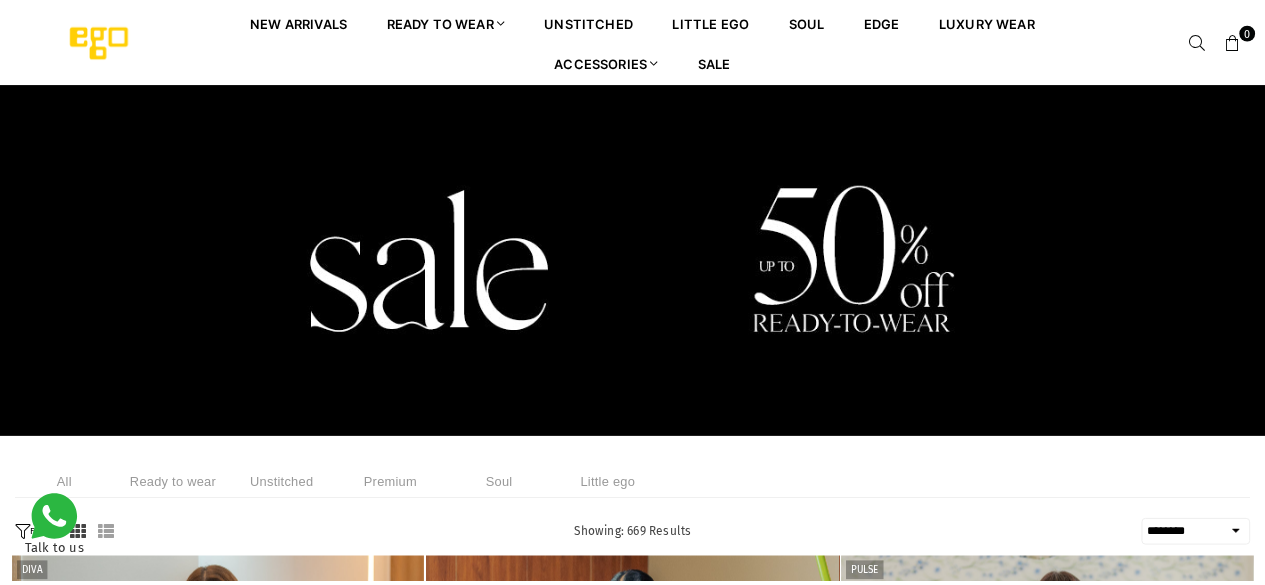 scroll, scrollTop: 0, scrollLeft: 0, axis: both 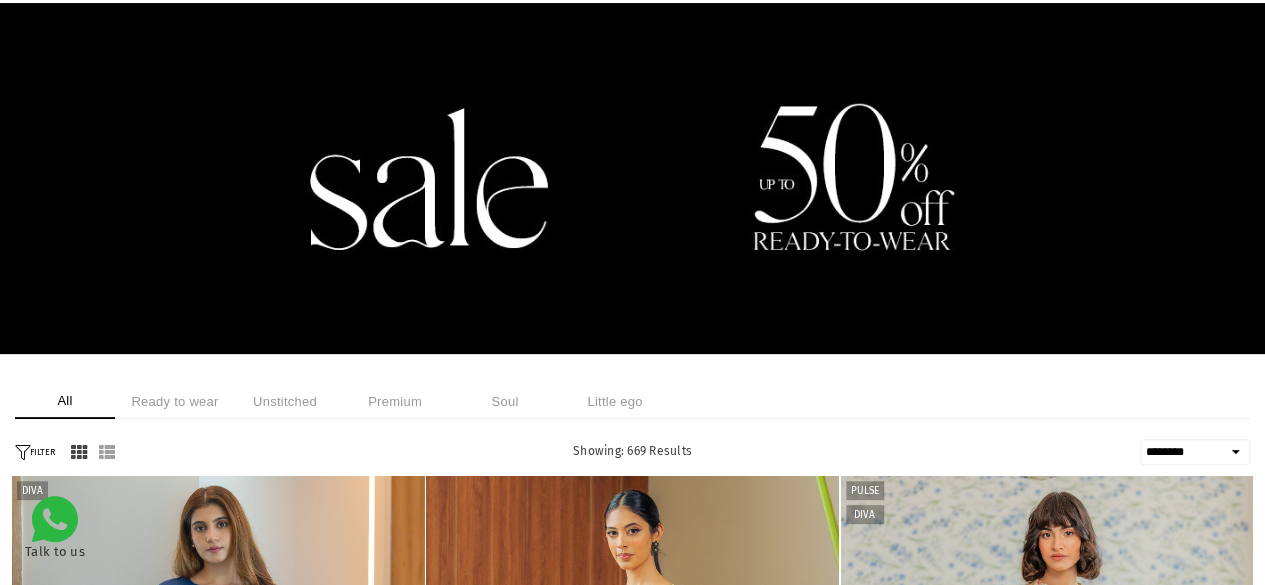 click on "Ready to wear" at bounding box center [175, 401] 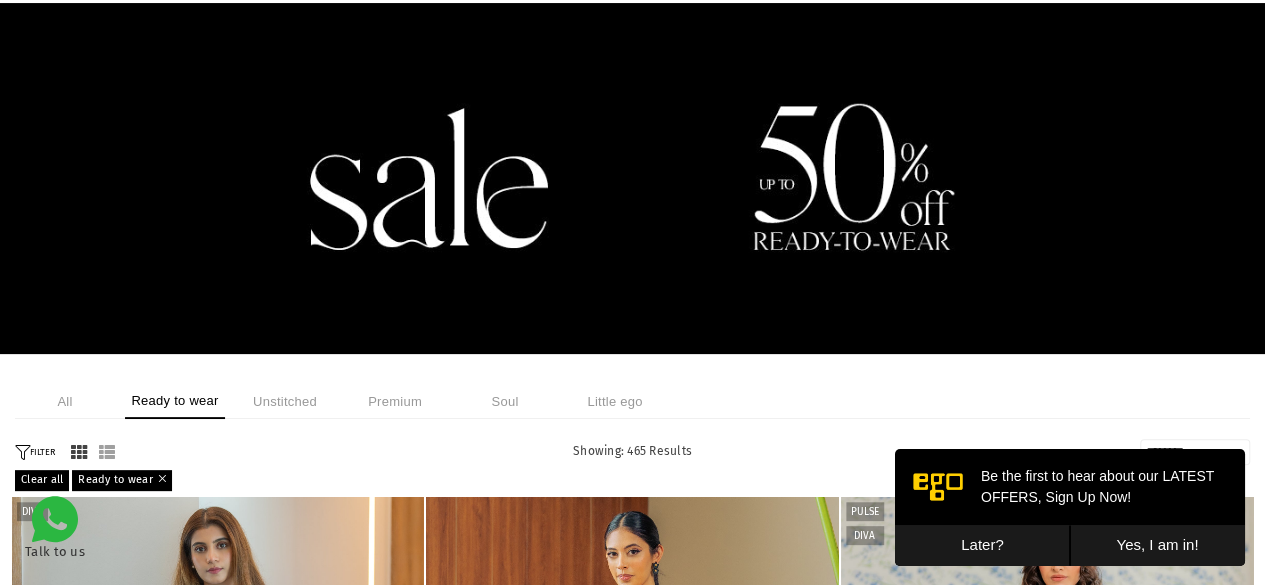 scroll, scrollTop: 0, scrollLeft: 0, axis: both 